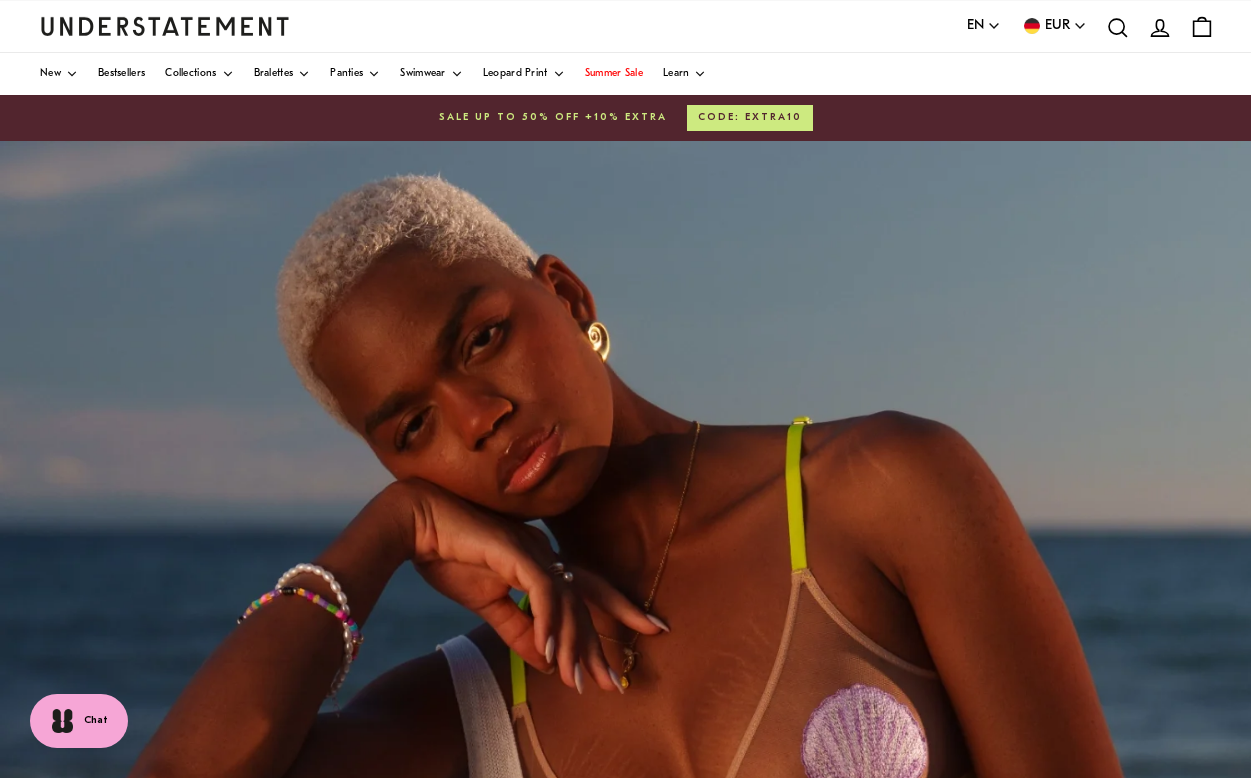 scroll, scrollTop: 0, scrollLeft: 0, axis: both 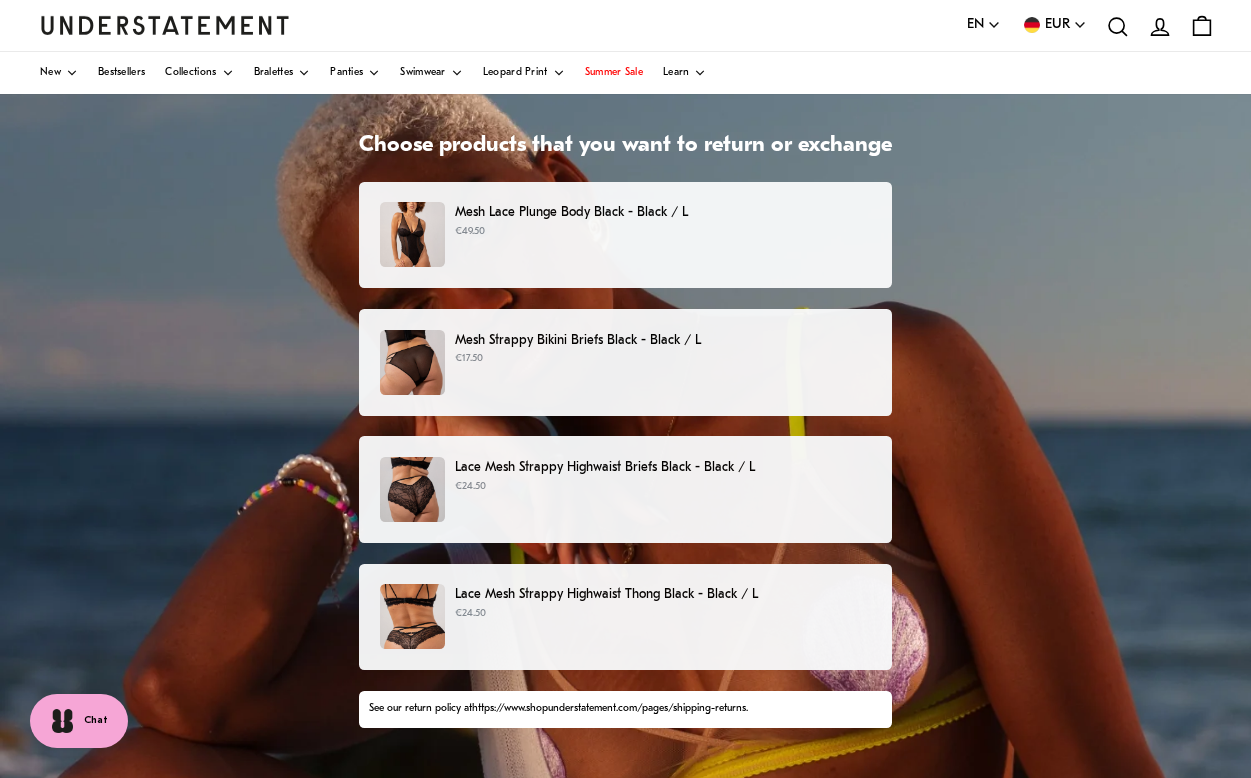 click on "€49.50" at bounding box center (663, 232) 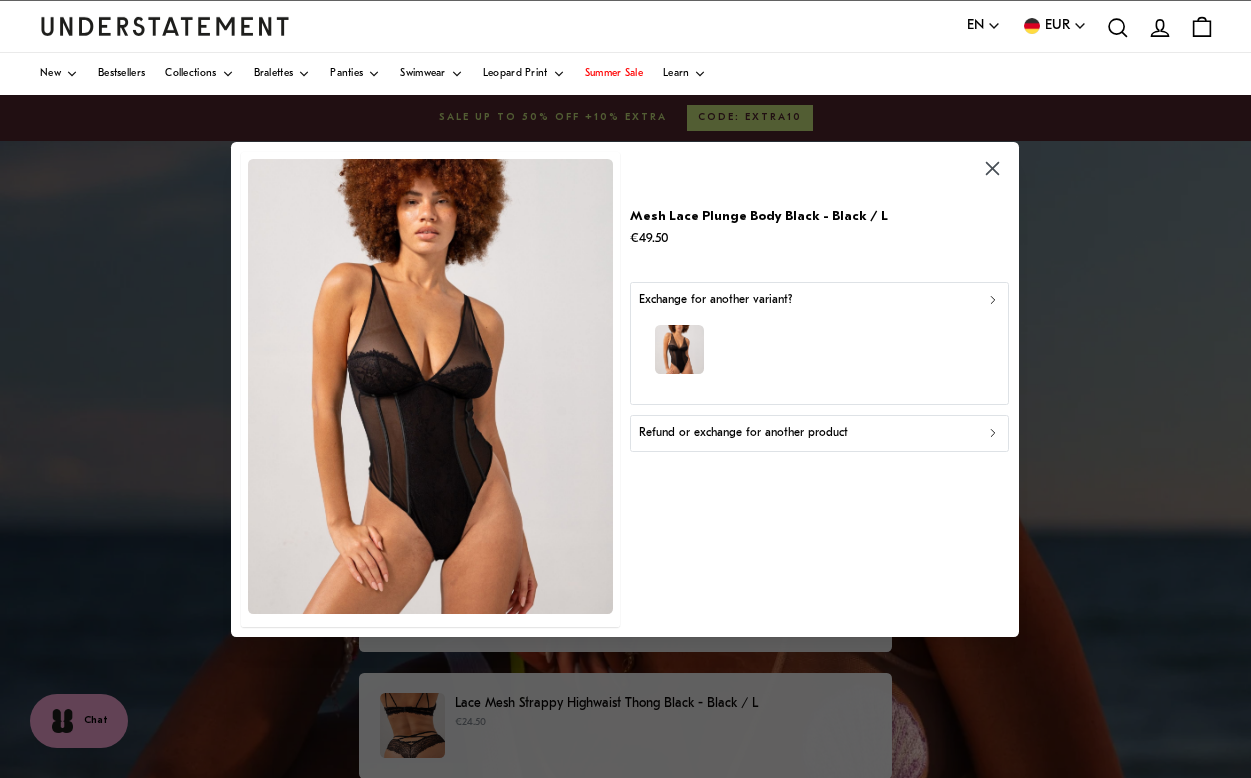 click on "Refund or exchange for another product" at bounding box center (743, 433) 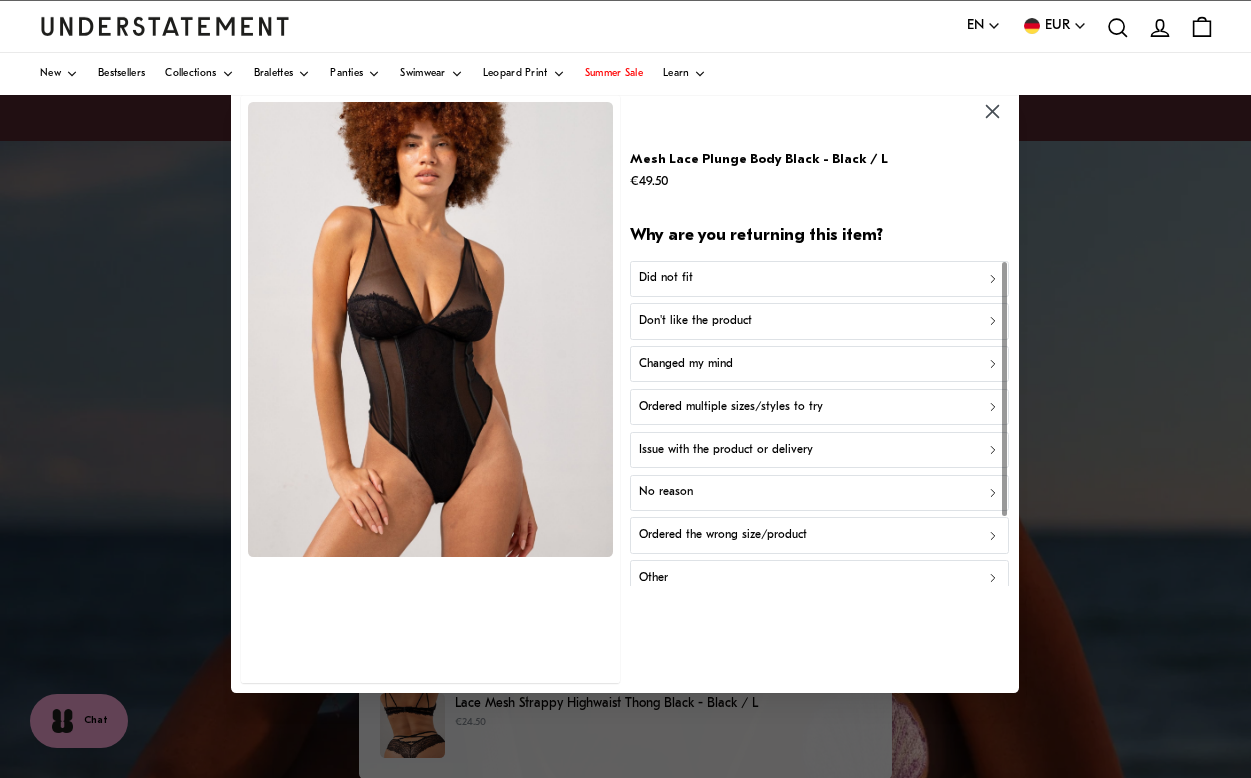 scroll, scrollTop: 0, scrollLeft: 0, axis: both 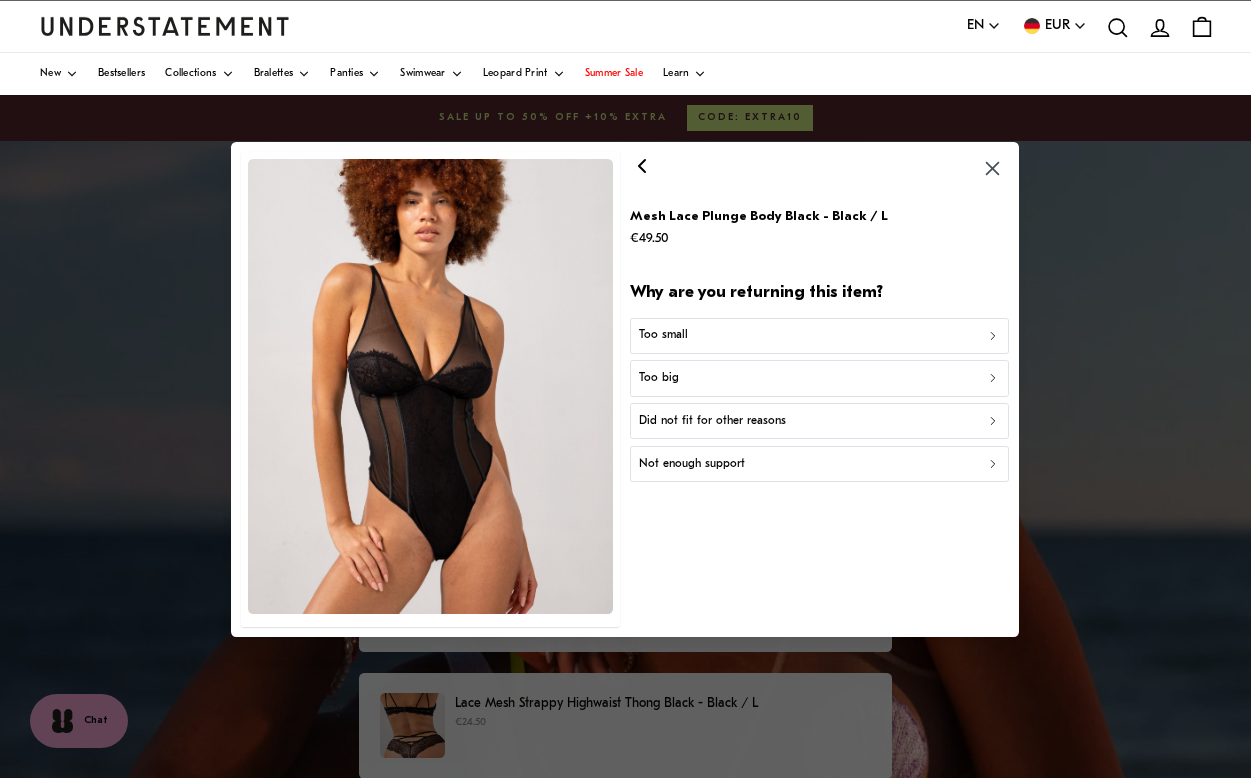 click on "Did not fit for other reasons" at bounding box center (712, 420) 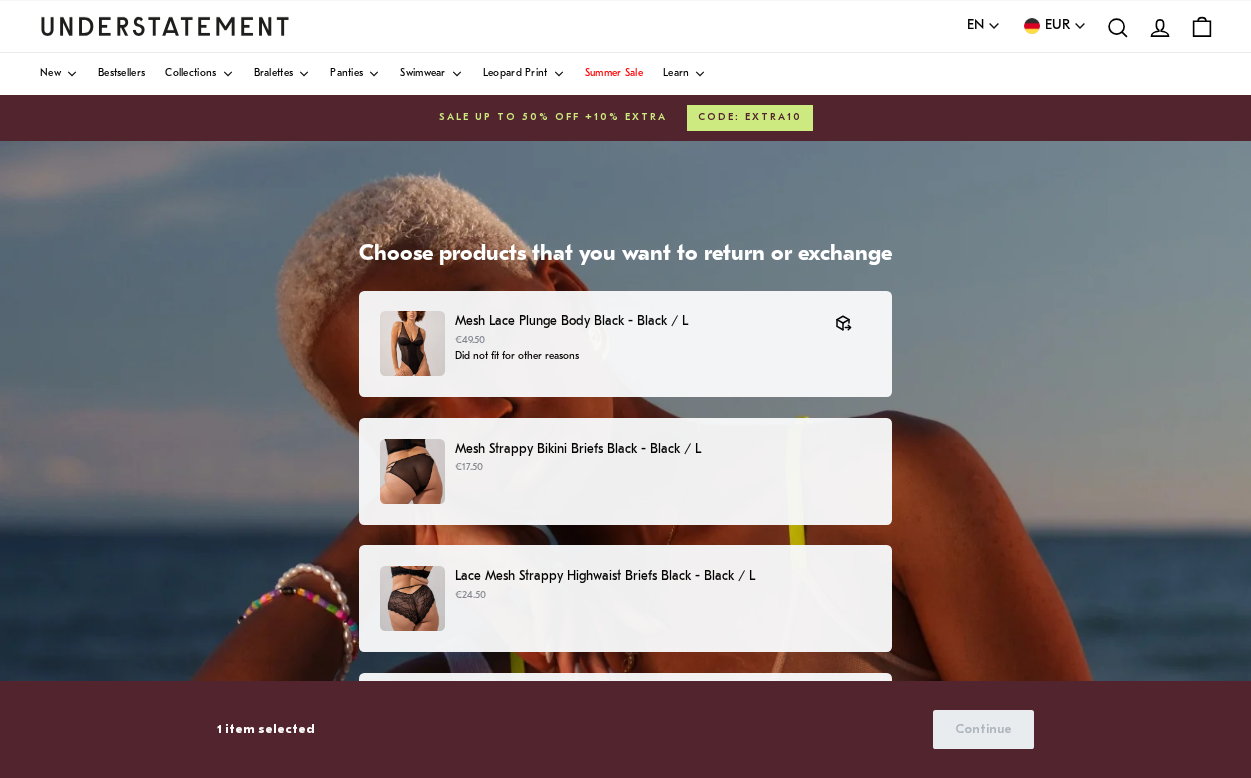scroll, scrollTop: 0, scrollLeft: 0, axis: both 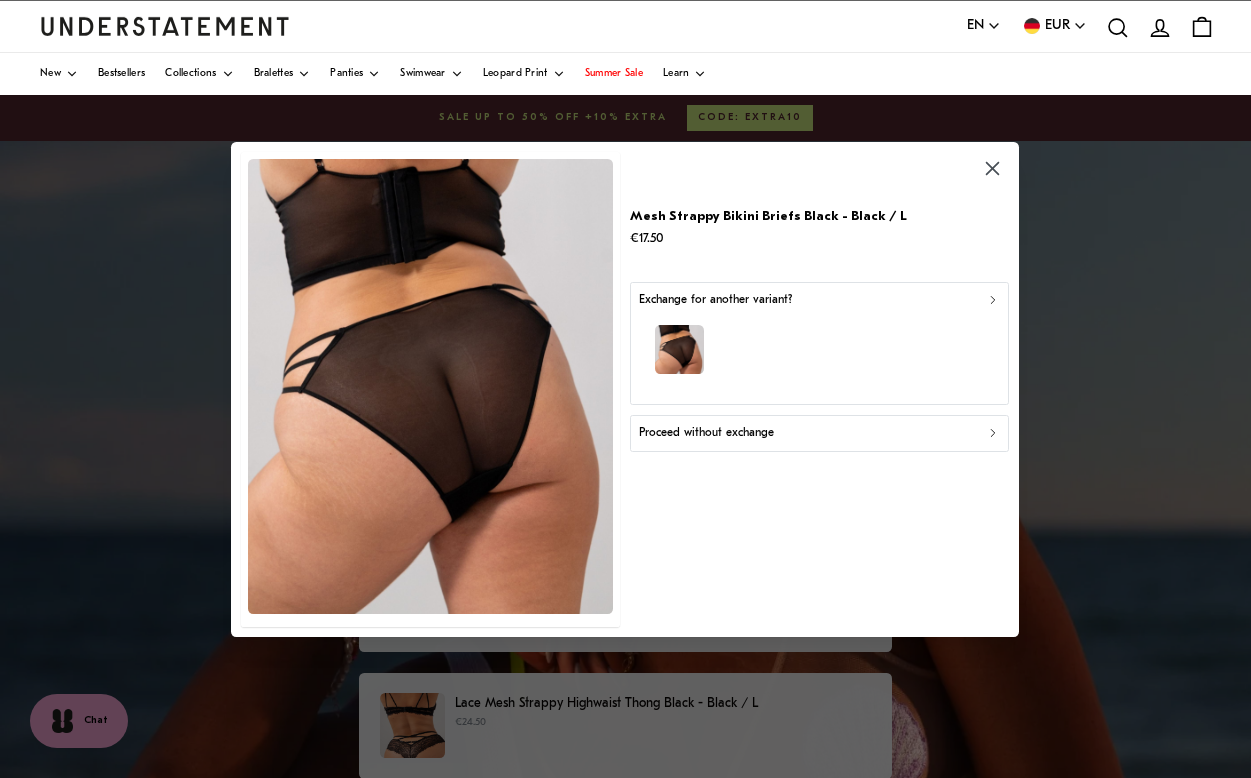 click on "Proceed without exchange" at bounding box center (819, 433) 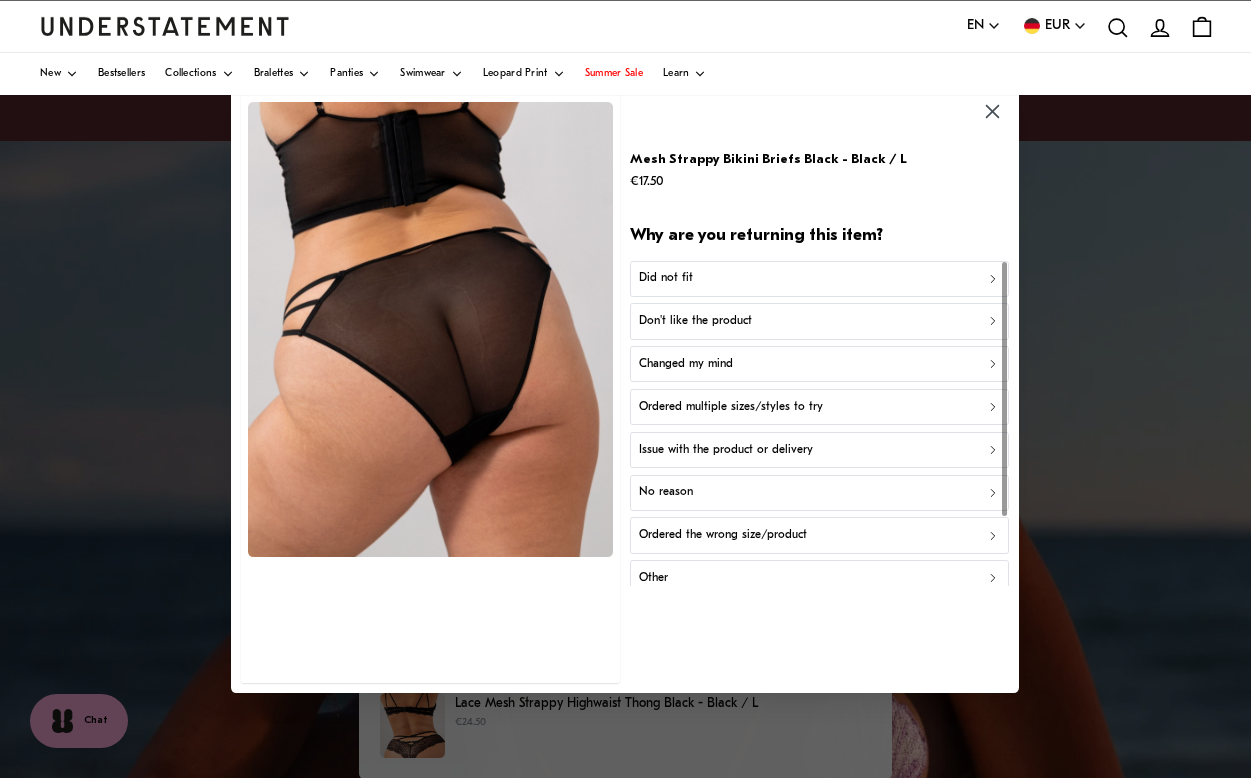 scroll, scrollTop: 0, scrollLeft: 0, axis: both 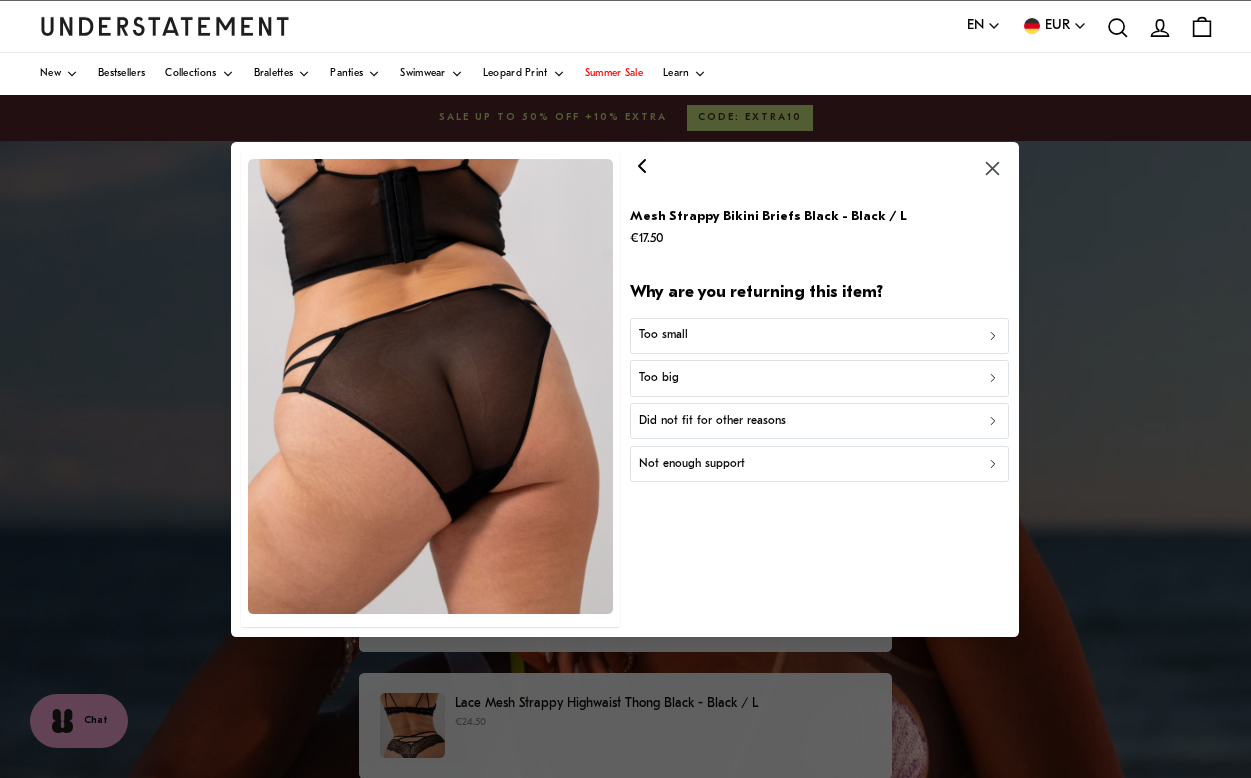 click on "Not enough support" at bounding box center (819, 463) 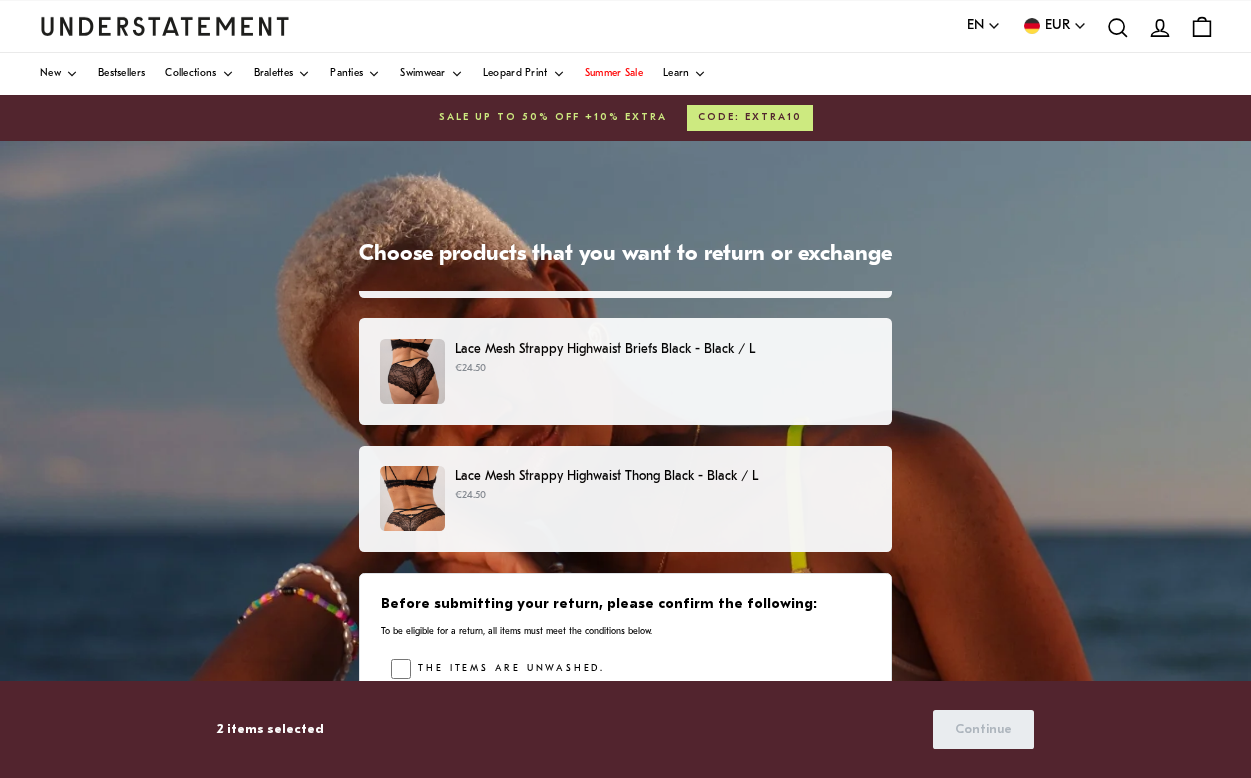 scroll, scrollTop: 225, scrollLeft: 0, axis: vertical 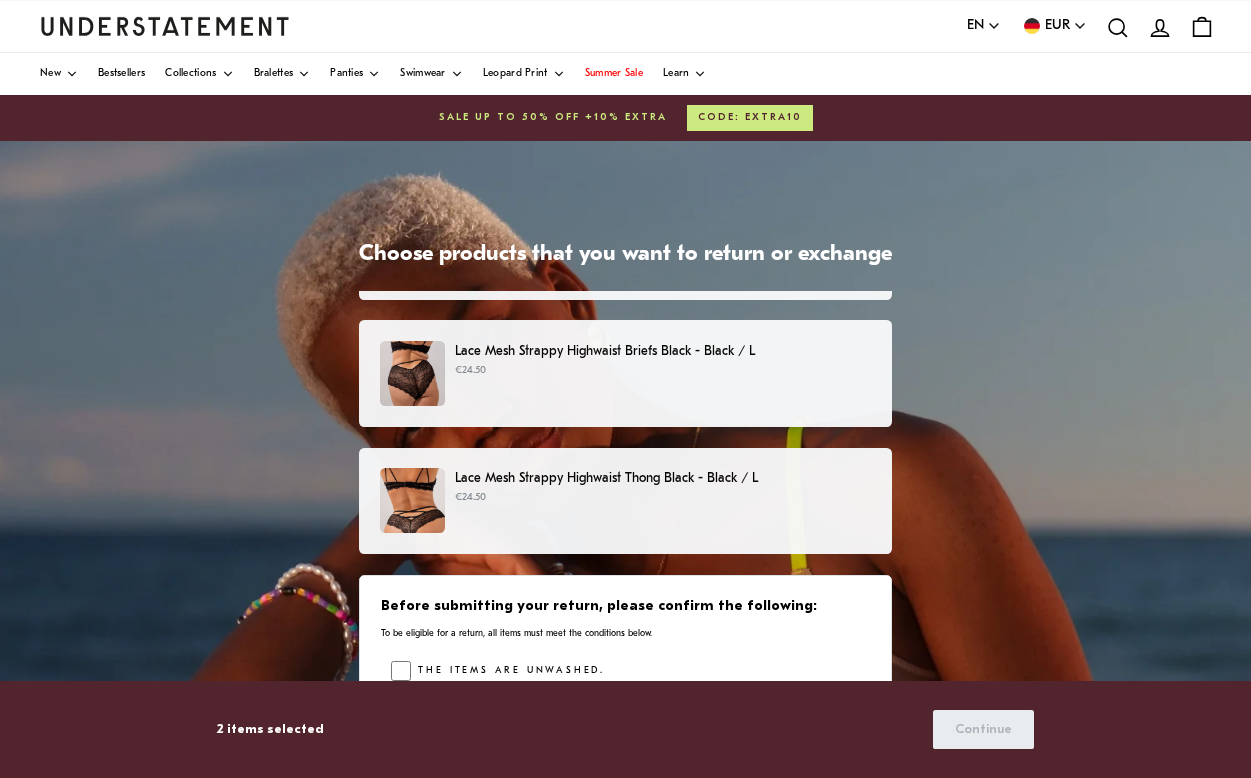 click on "€24.50" at bounding box center [663, 498] 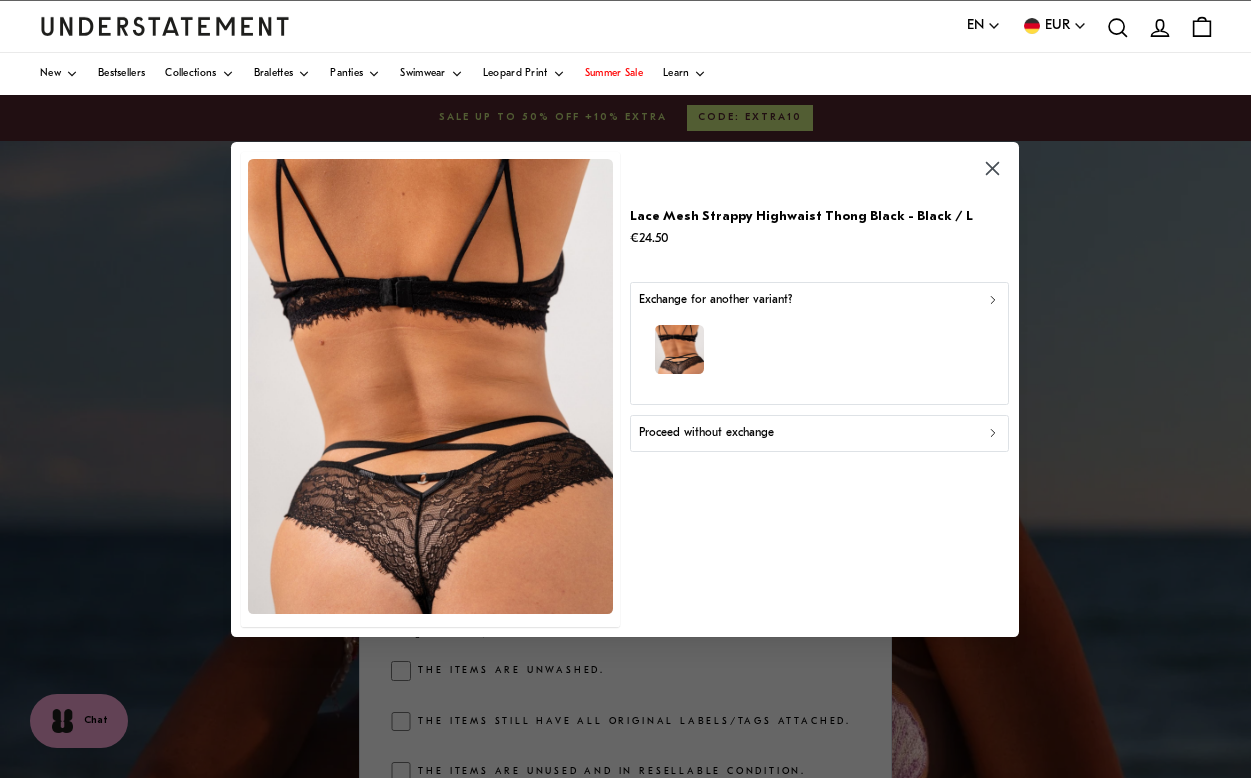 click on "Proceed without exchange" at bounding box center (819, 433) 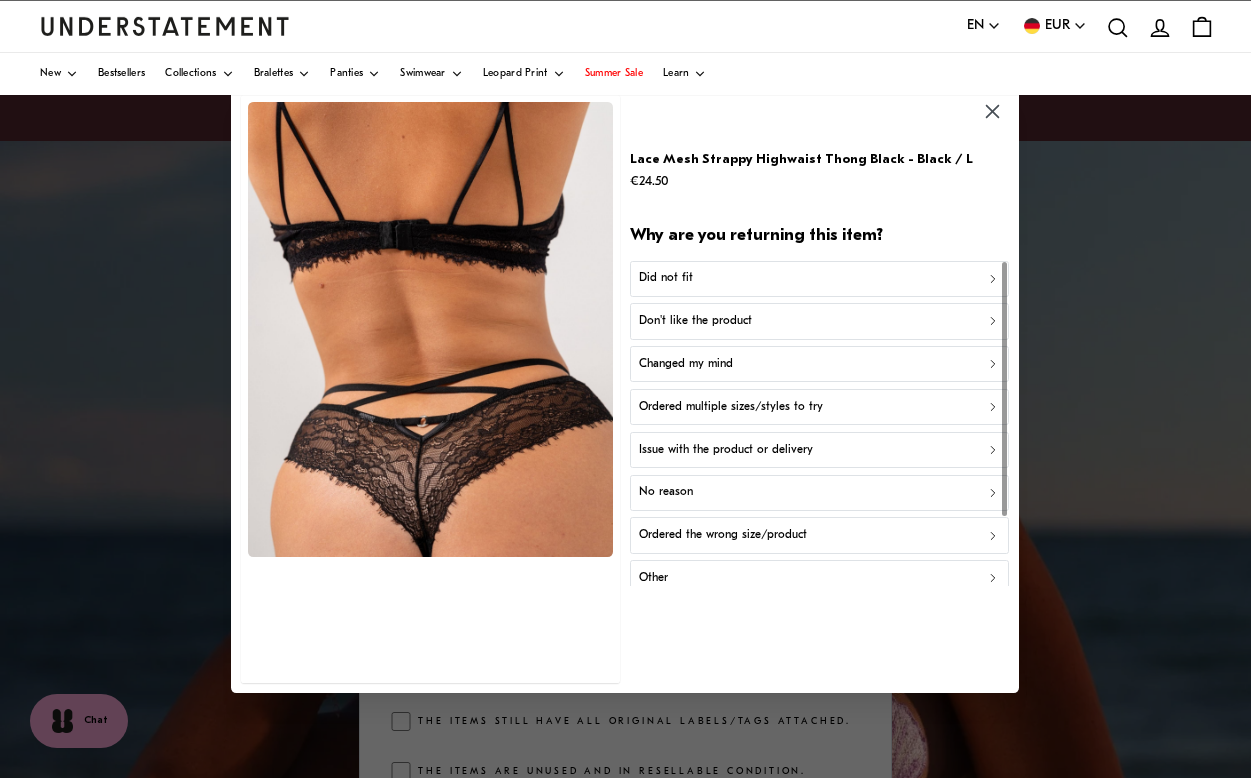click on "Did not fit" at bounding box center [819, 278] 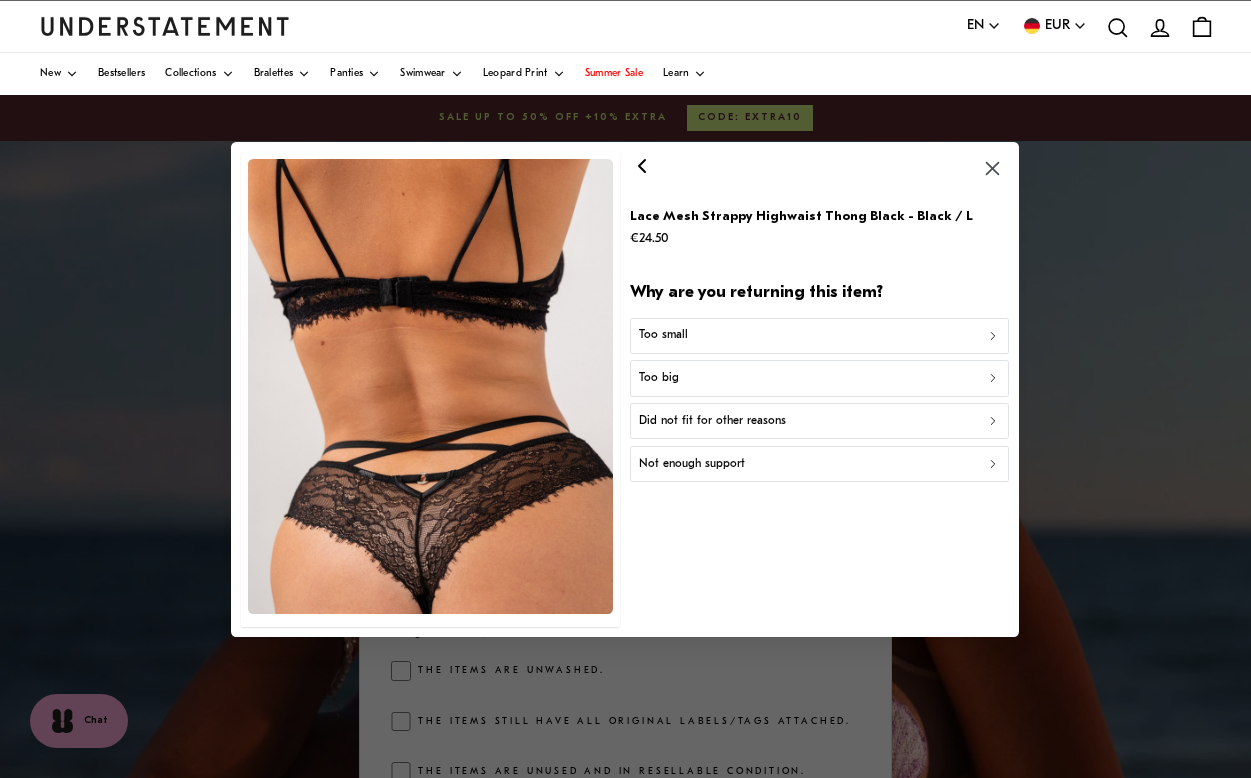 click on "Not enough support" at bounding box center (692, 463) 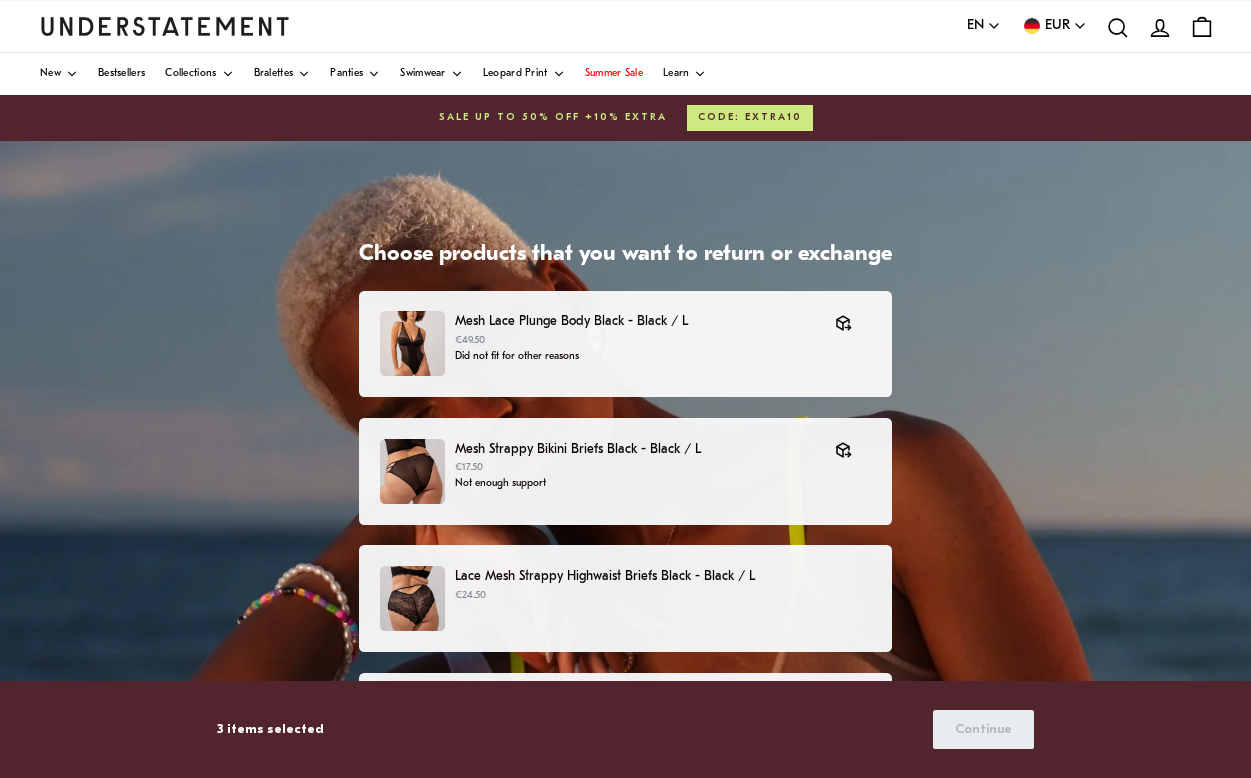 scroll, scrollTop: 0, scrollLeft: 0, axis: both 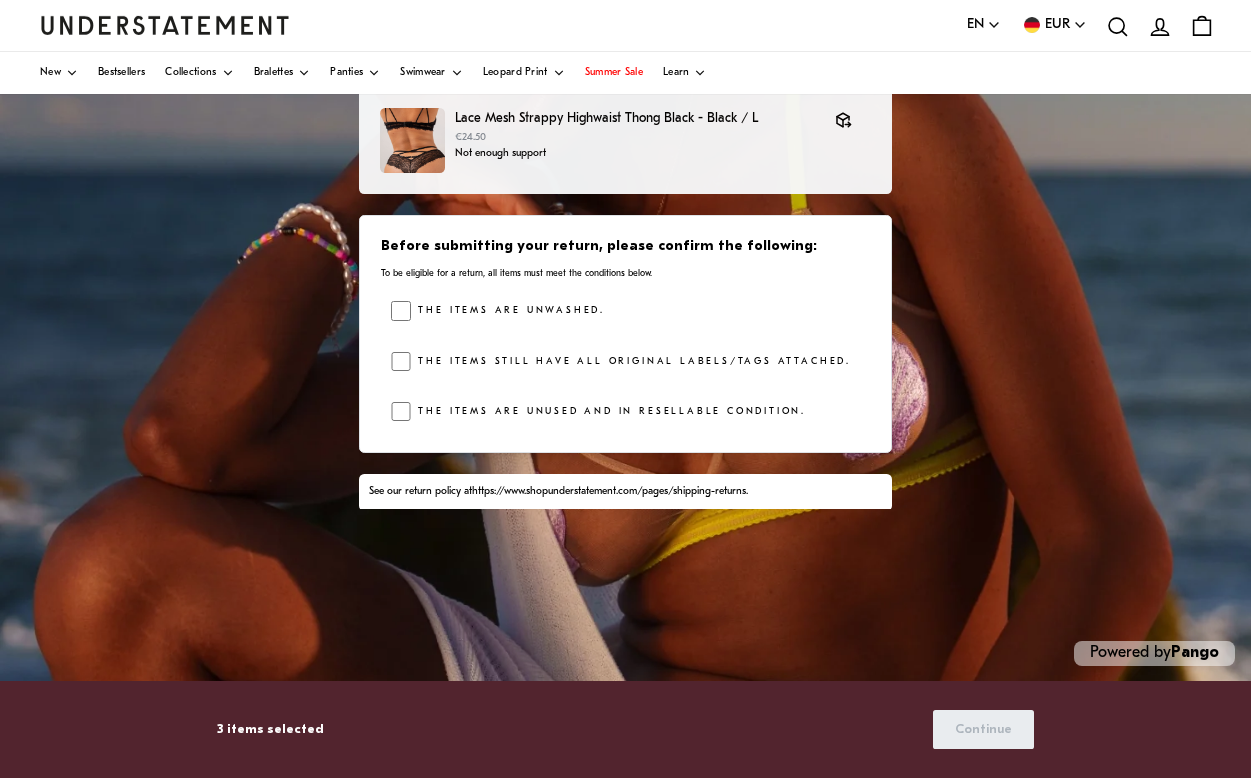 click on "The items are unwashed. The items still have all original labels/tags attached. The items are unused and in resellable condition." at bounding box center (630, 366) 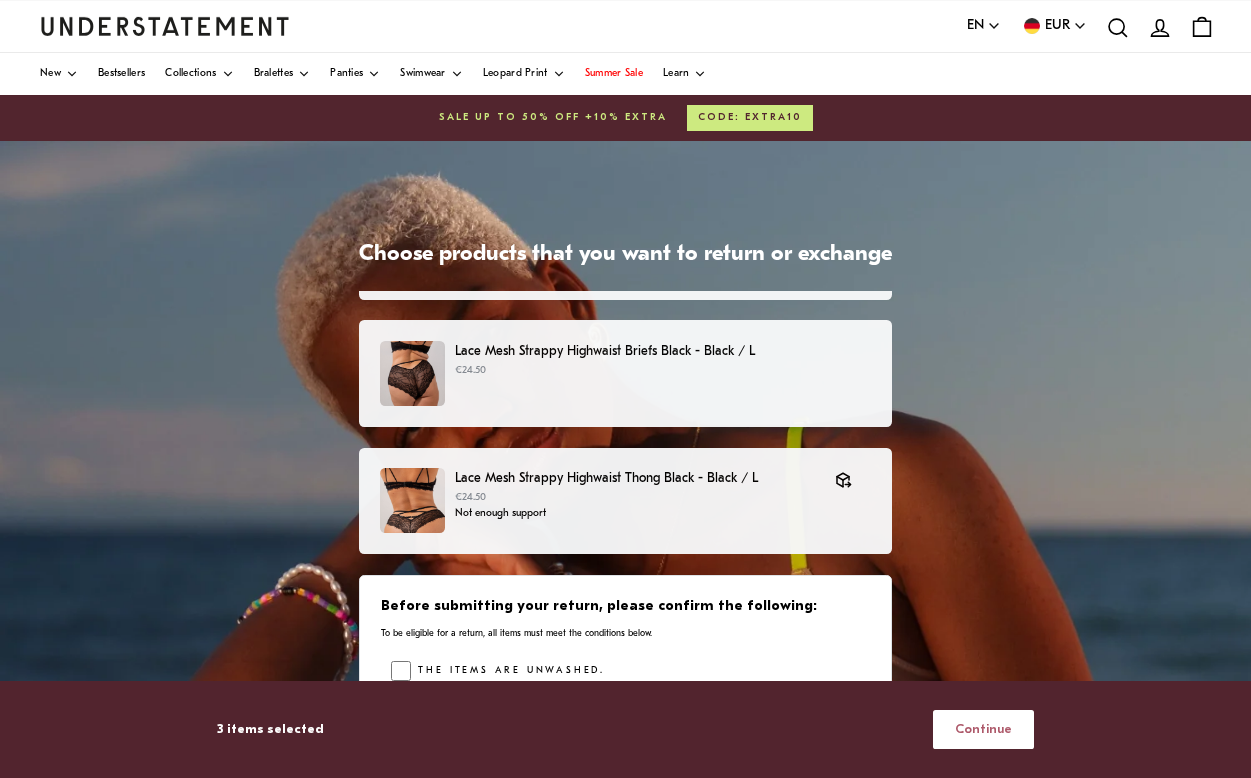 scroll, scrollTop: 0, scrollLeft: 0, axis: both 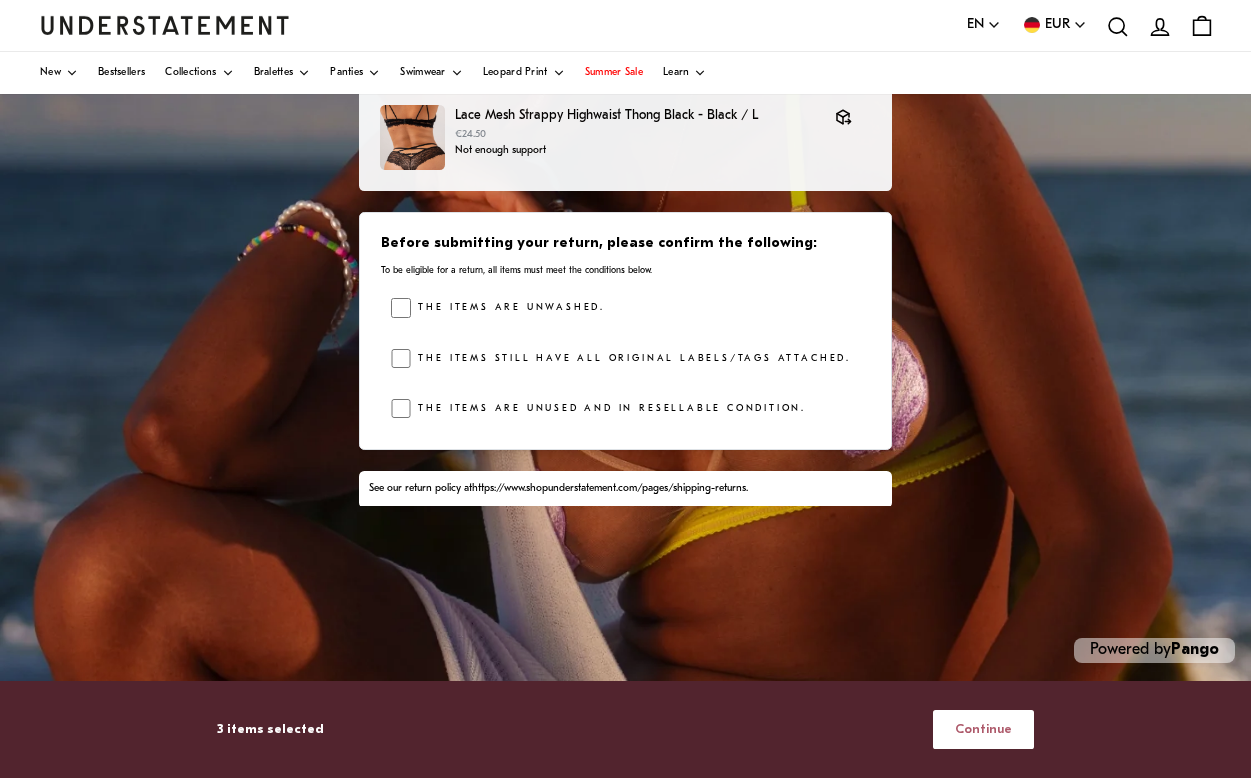 click on "Continue" at bounding box center [983, 729] 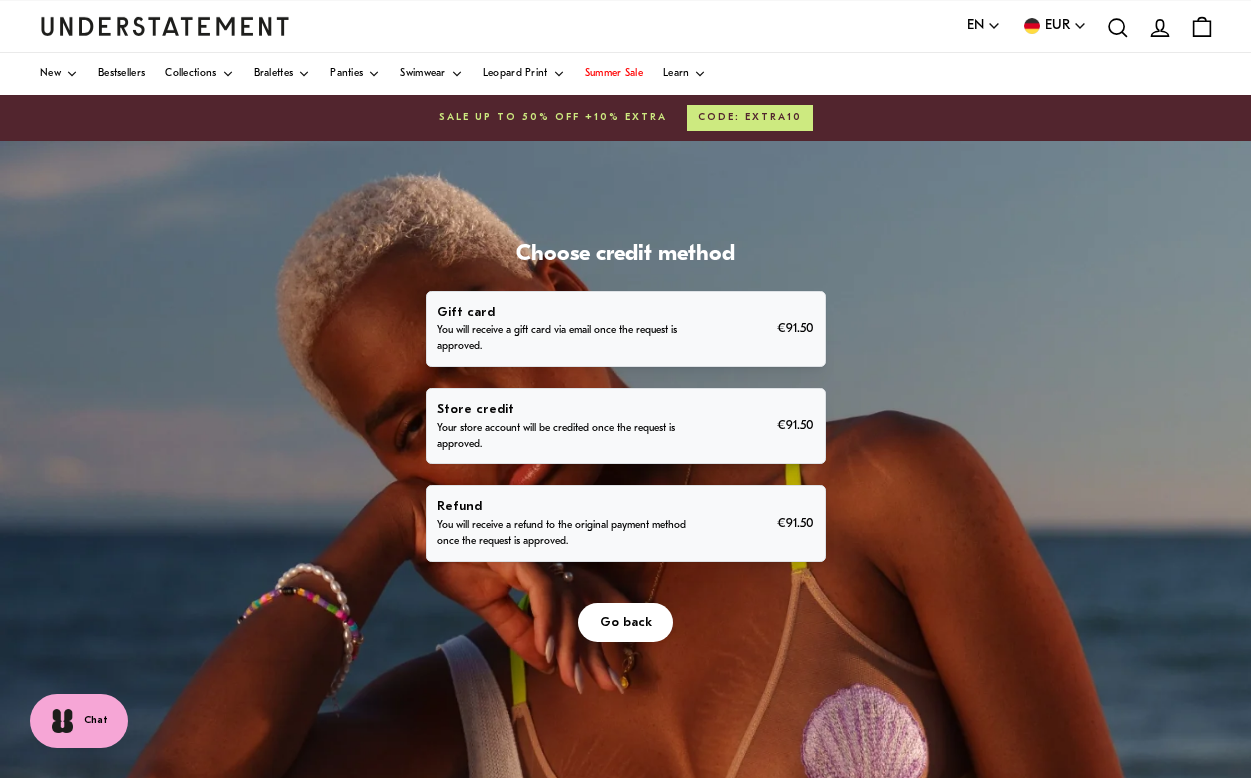 click on "You will receive a refund to the original payment method once the request is approved." at bounding box center (565, 534) 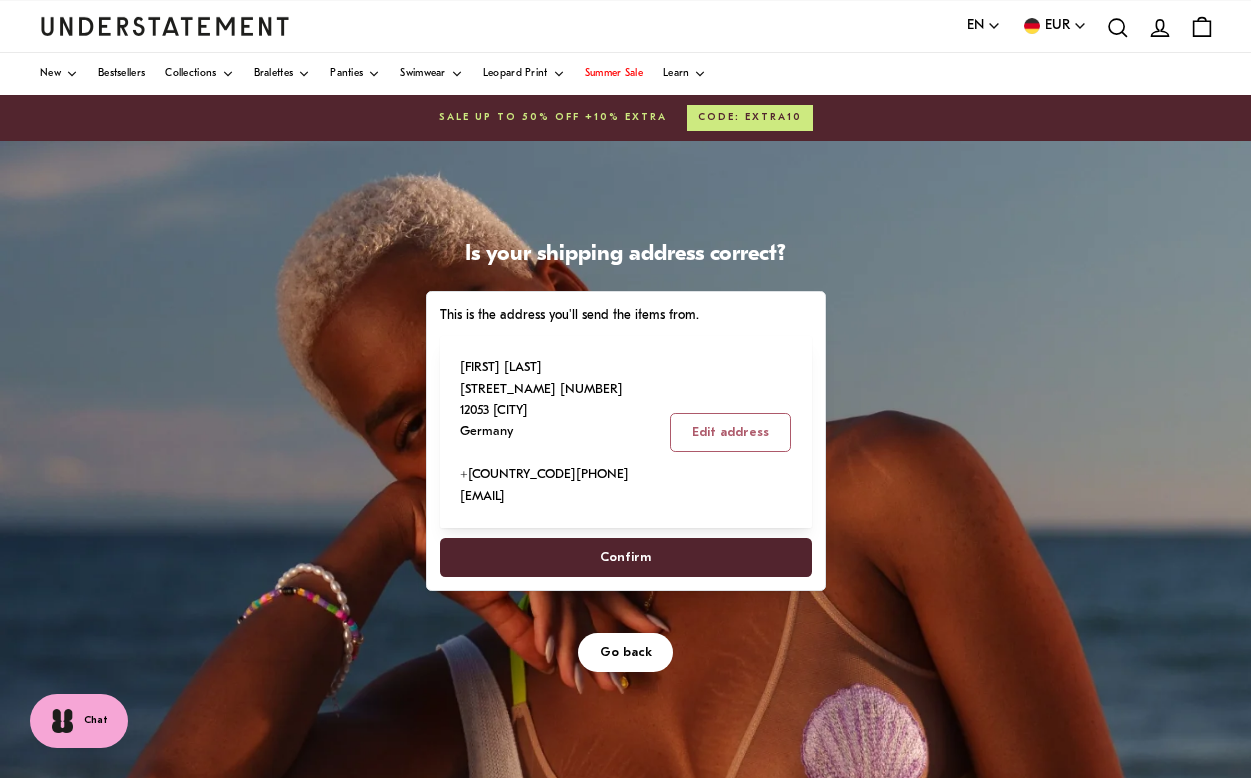 click on "Confirm" at bounding box center (625, 557) 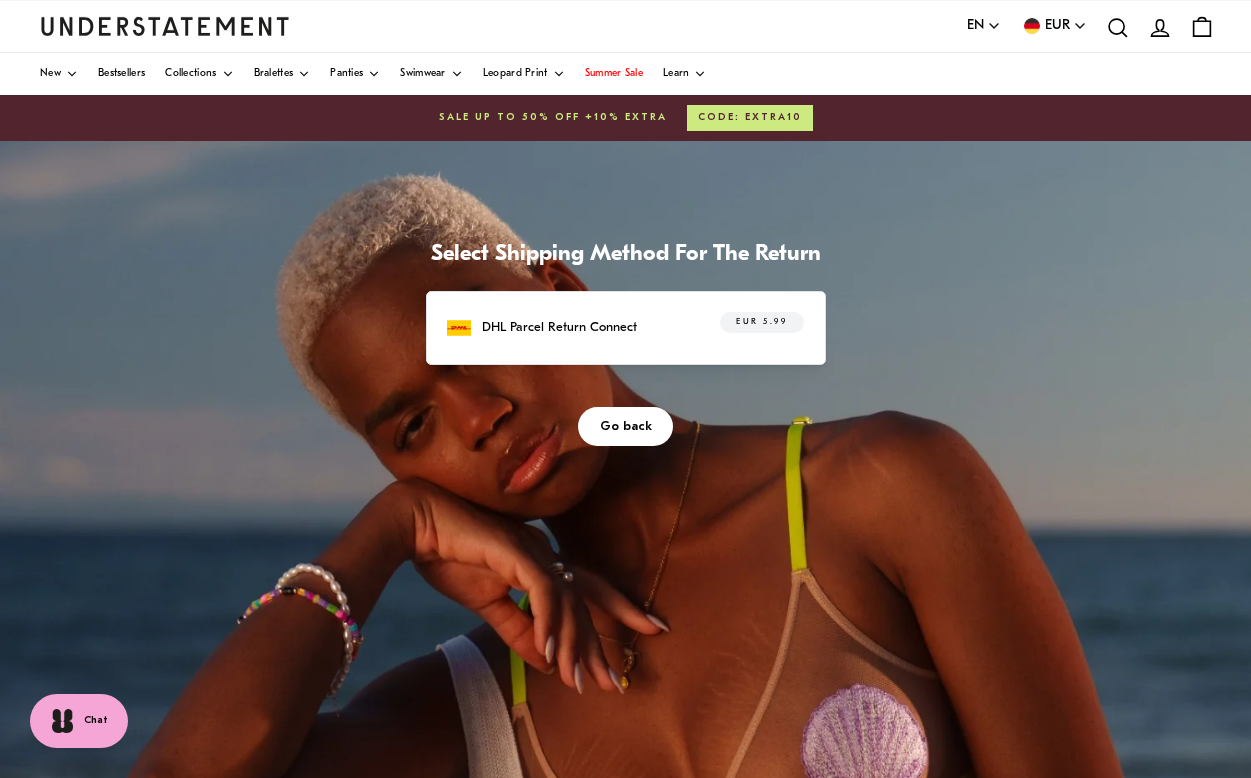 click on "EUR 5.99" at bounding box center [751, 327] 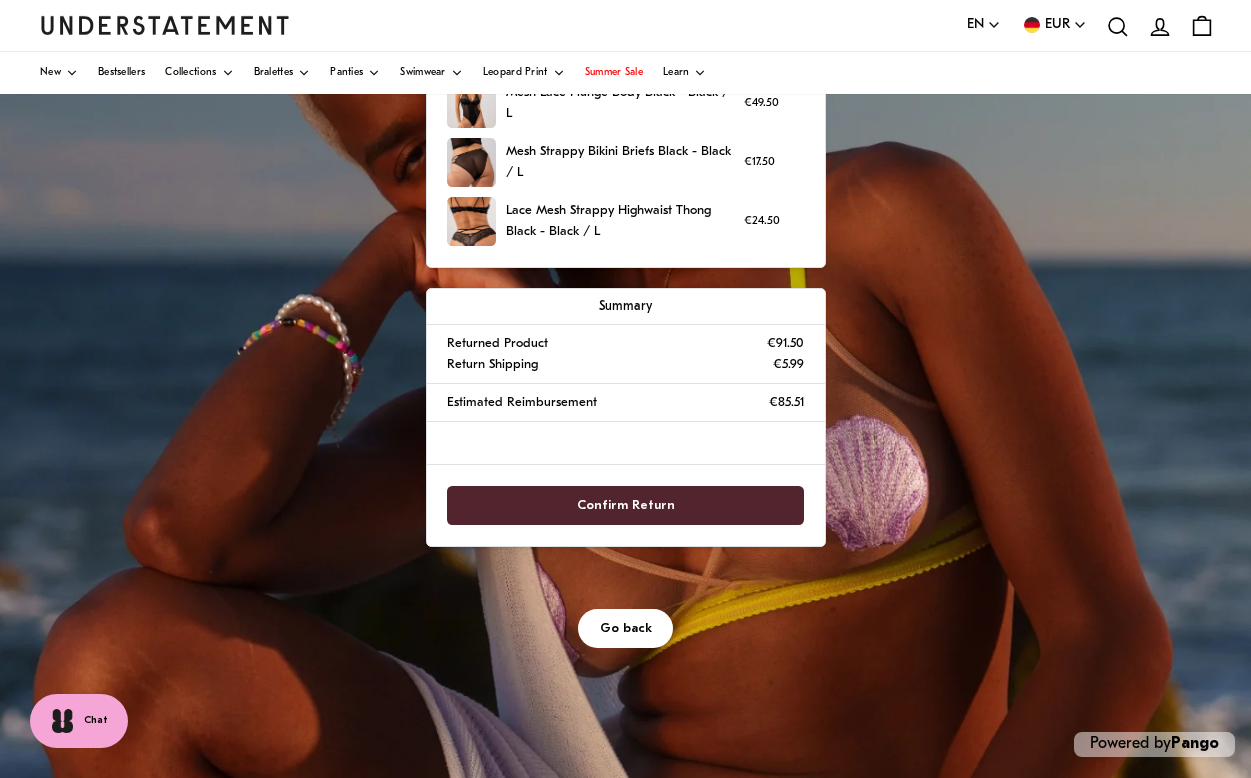 scroll, scrollTop: 270, scrollLeft: 0, axis: vertical 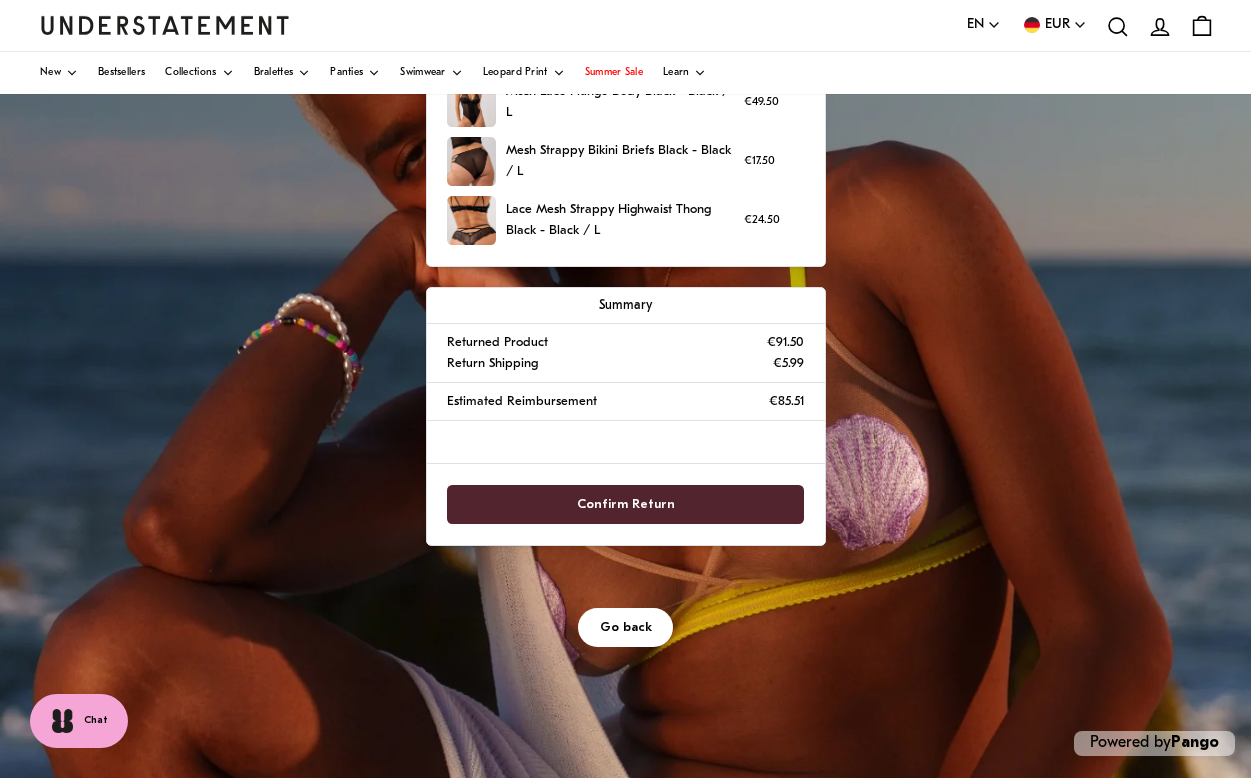 click on "Confirm Return" at bounding box center [626, 504] 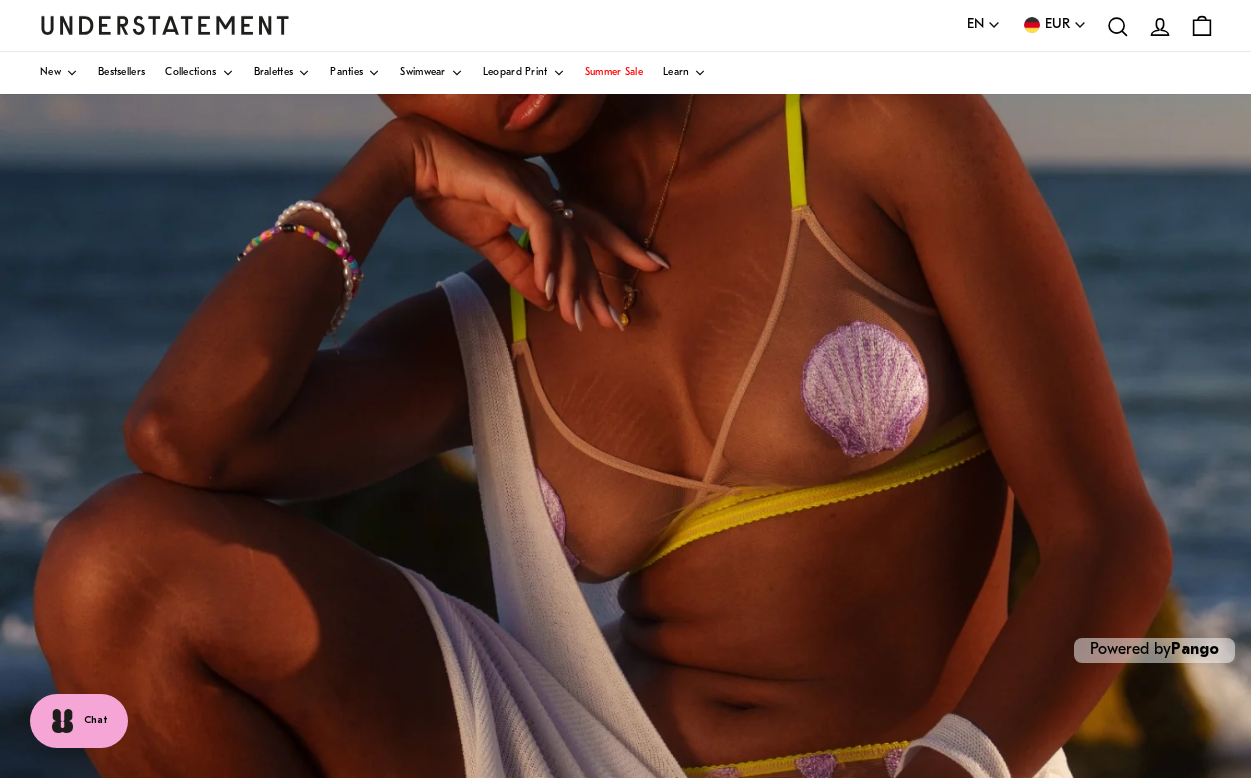 scroll, scrollTop: 363, scrollLeft: 0, axis: vertical 